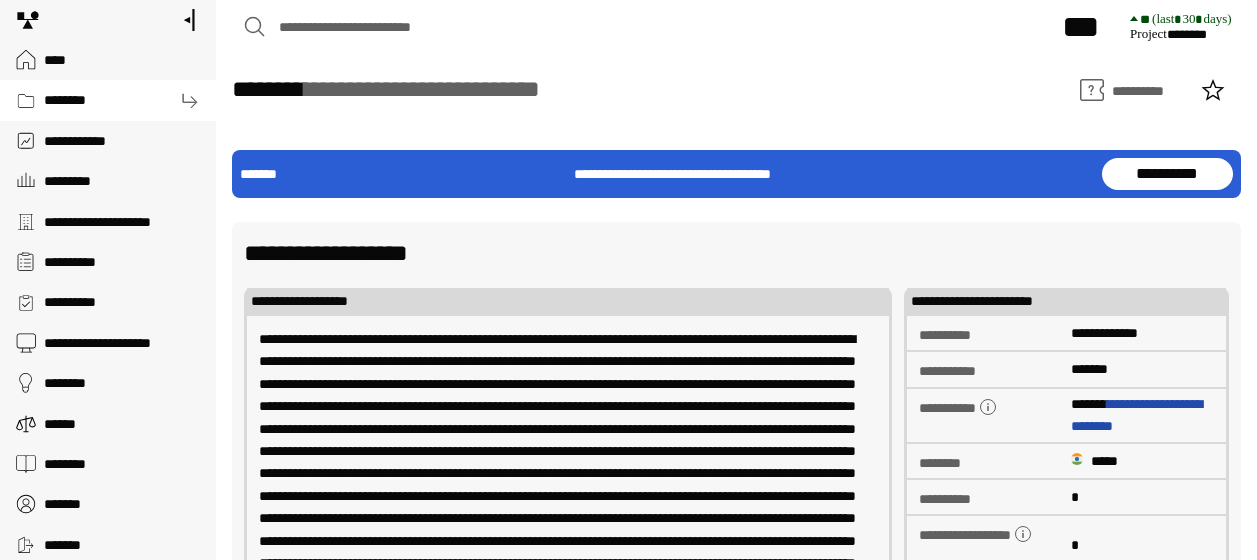 scroll, scrollTop: 0, scrollLeft: 0, axis: both 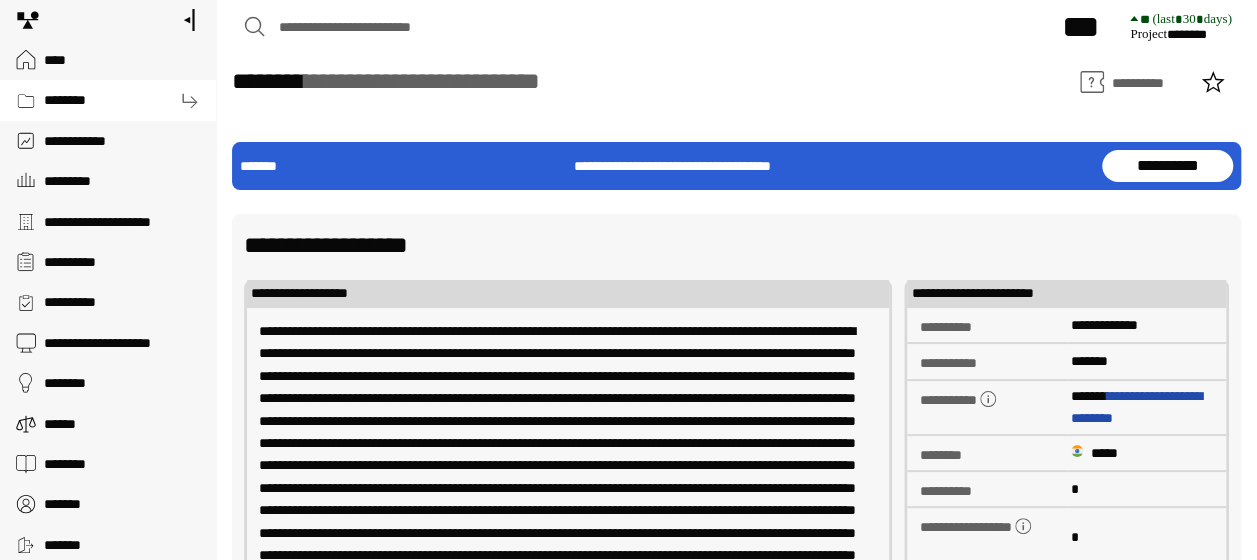 type 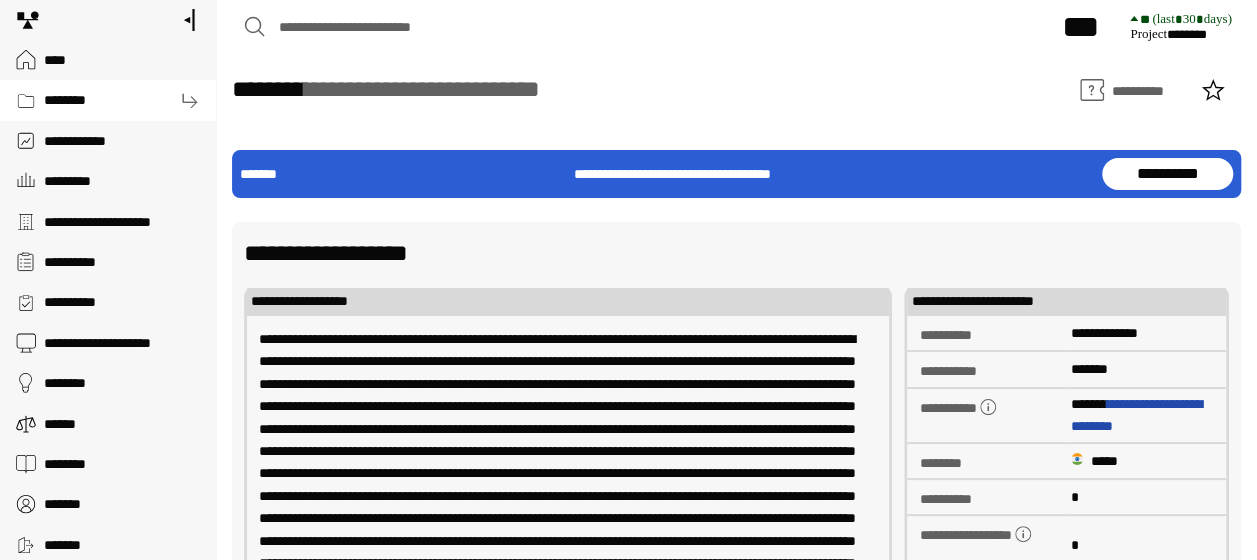 click on "****" at bounding box center [121, 60] 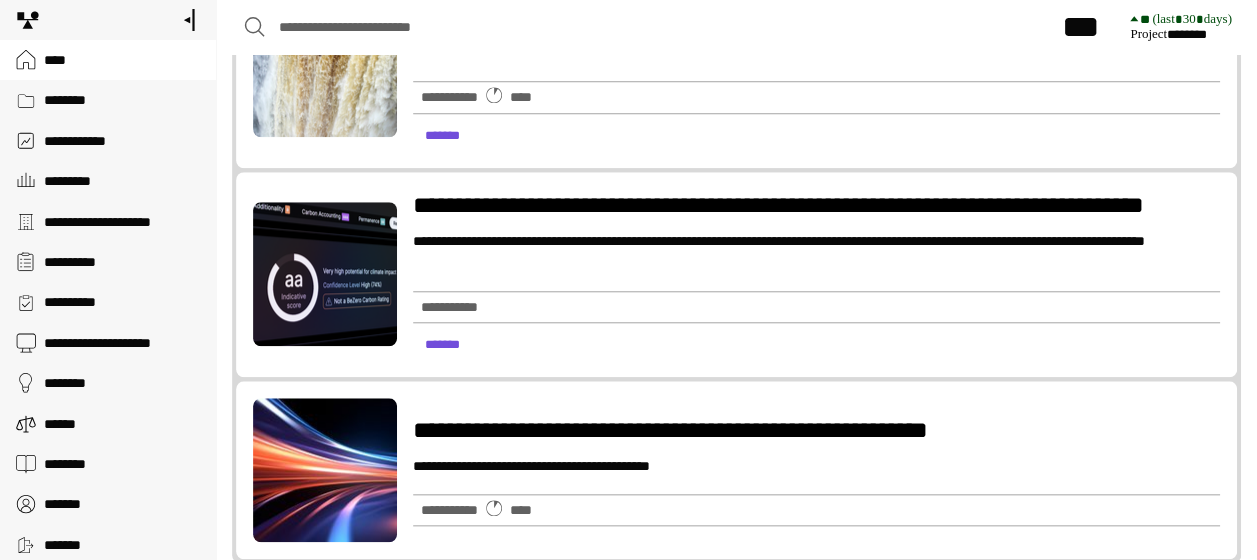 scroll, scrollTop: 200, scrollLeft: 0, axis: vertical 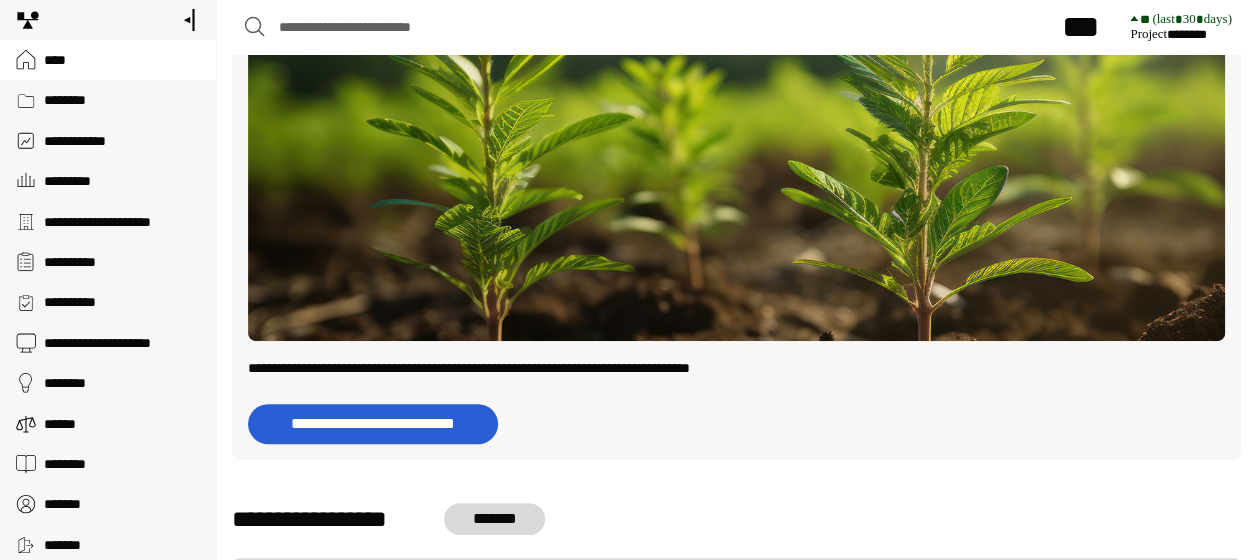 click on "**********" at bounding box center (373, 424) 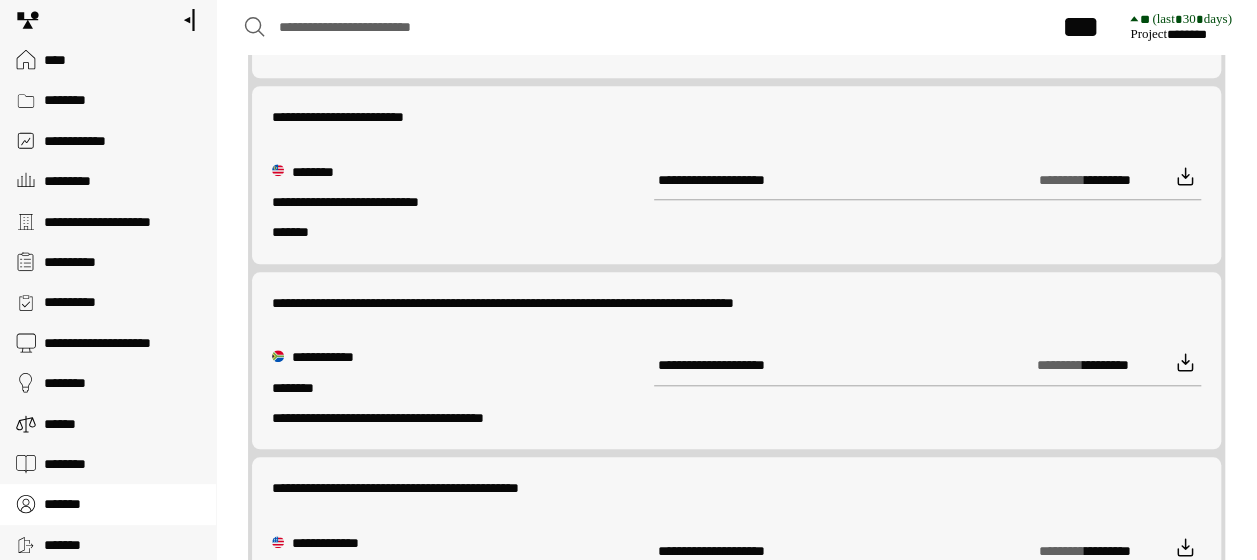 scroll, scrollTop: 1004, scrollLeft: 0, axis: vertical 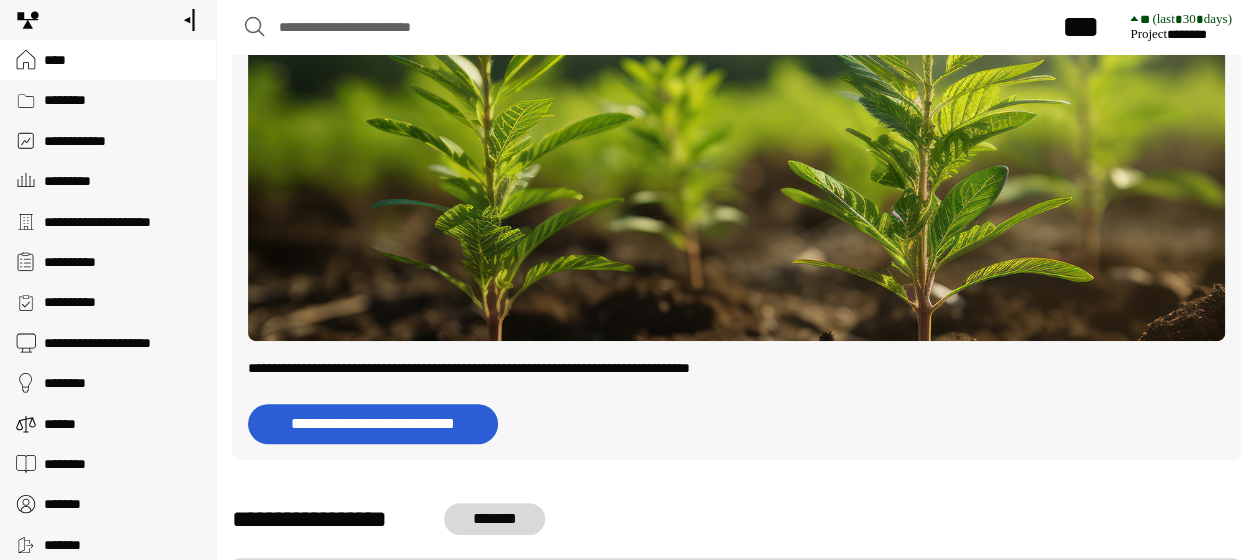 click on "****" at bounding box center (121, 60) 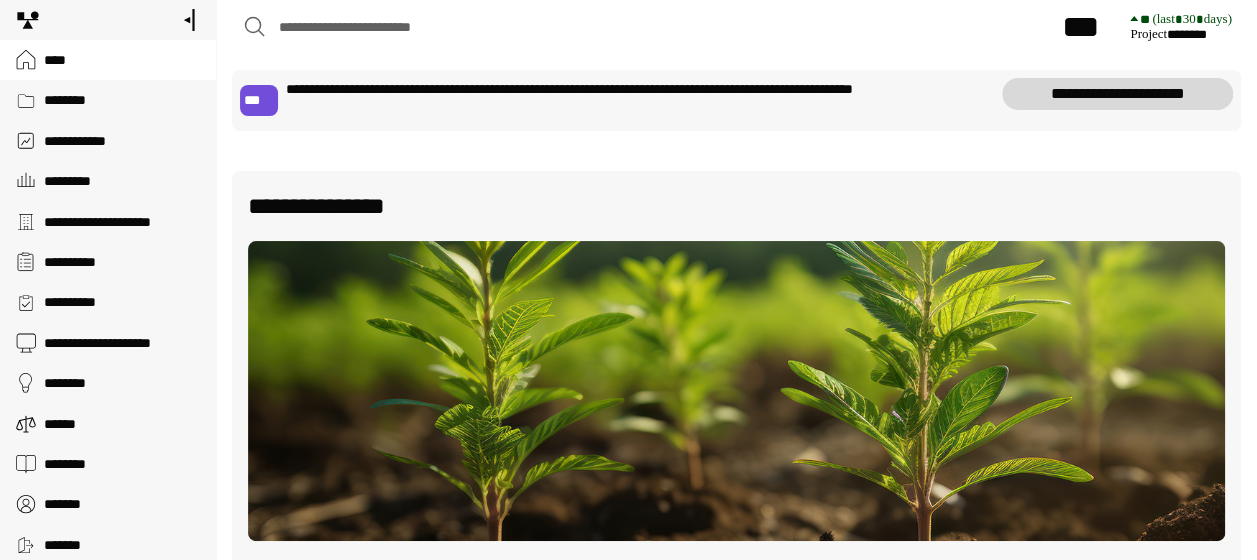 click at bounding box center (108, 20) 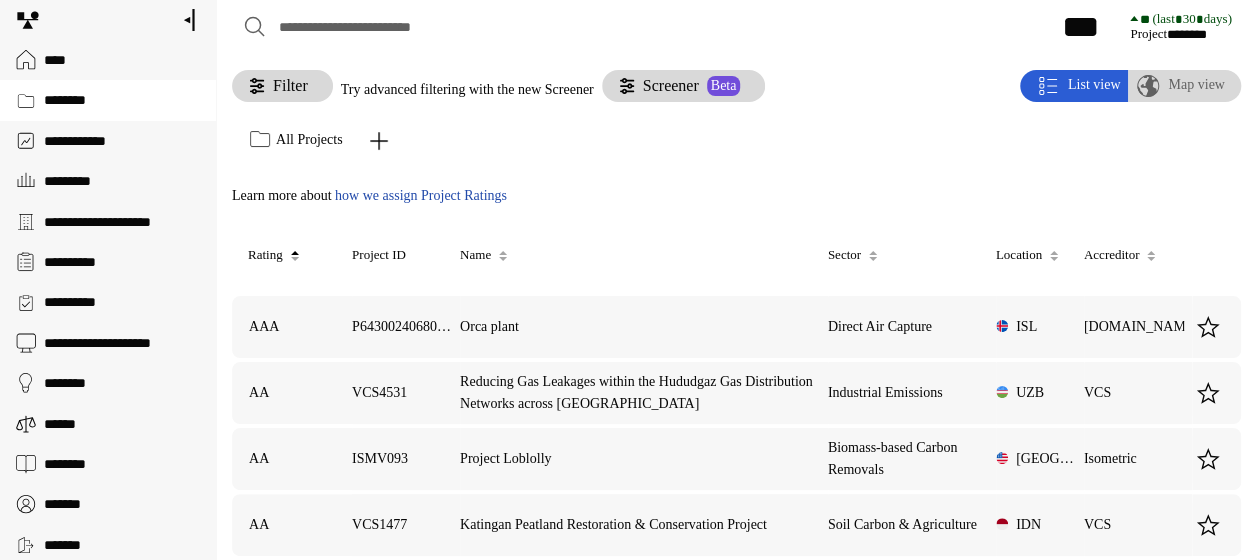 scroll, scrollTop: 2, scrollLeft: 0, axis: vertical 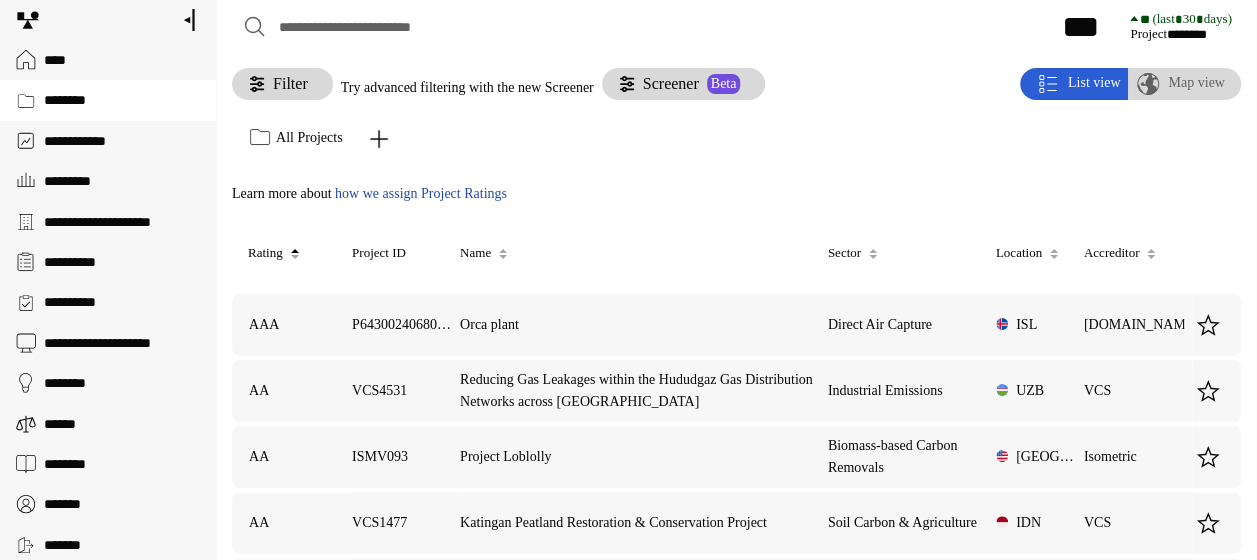 click on "********" at bounding box center [121, 100] 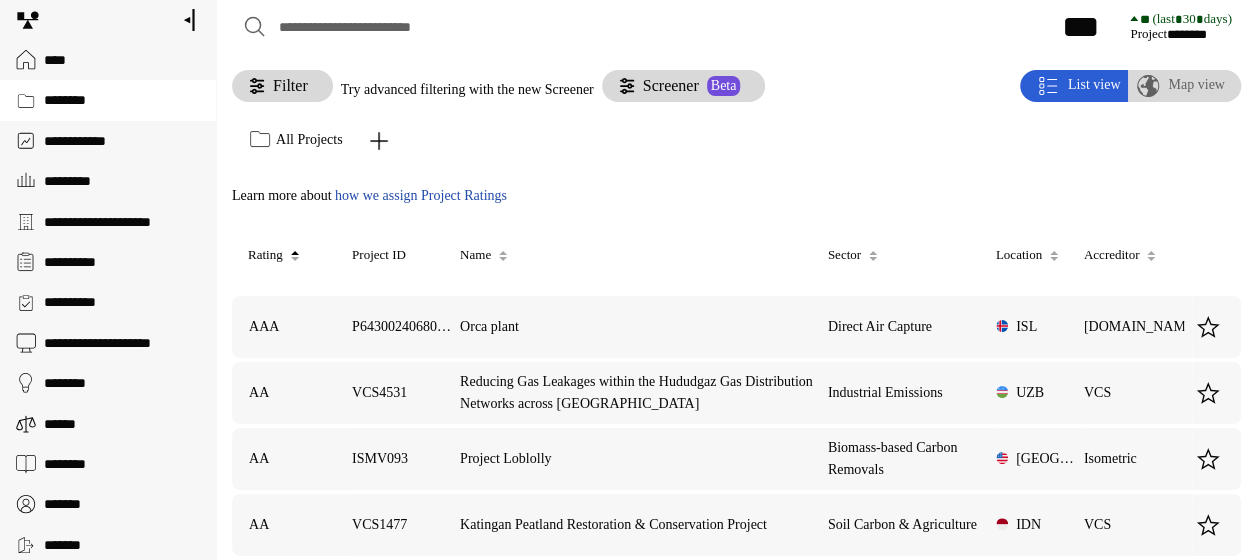 click 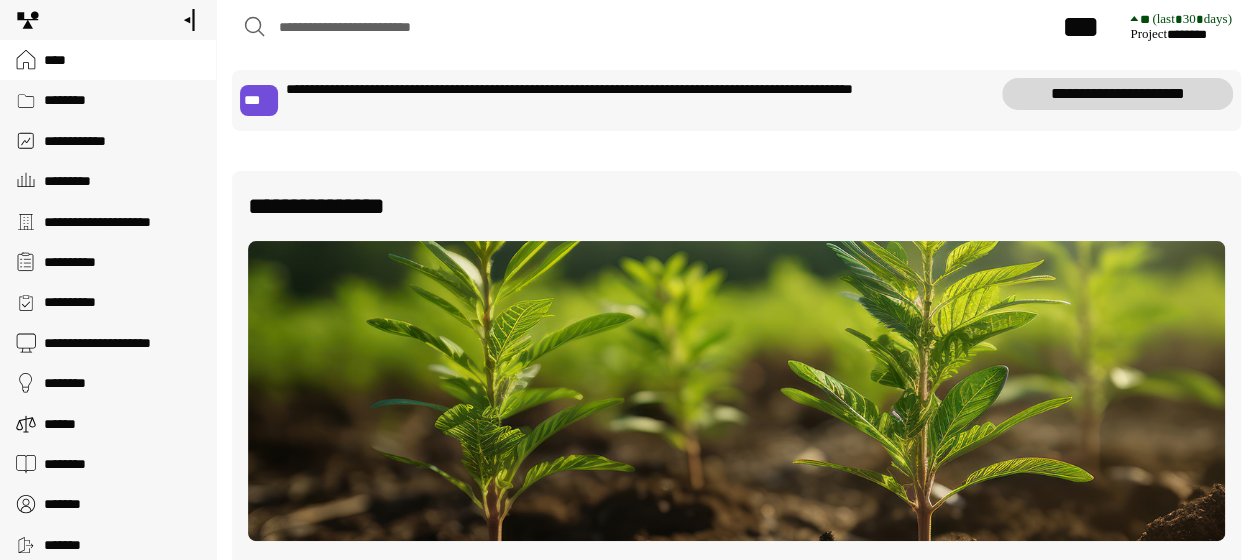 click on "********" at bounding box center (121, 100) 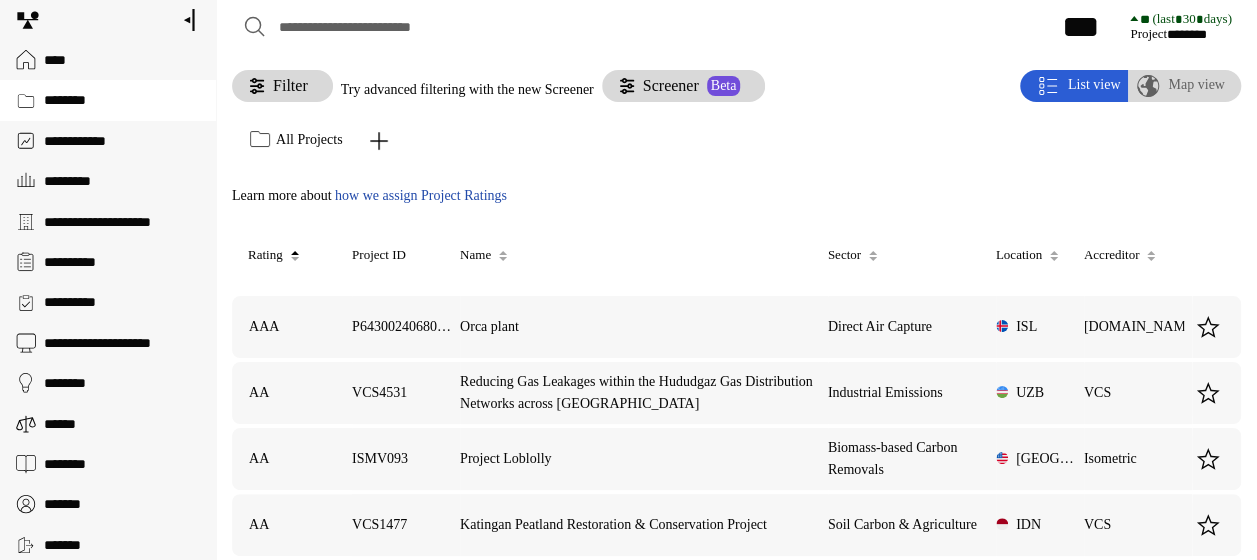 click on "****" at bounding box center [121, 60] 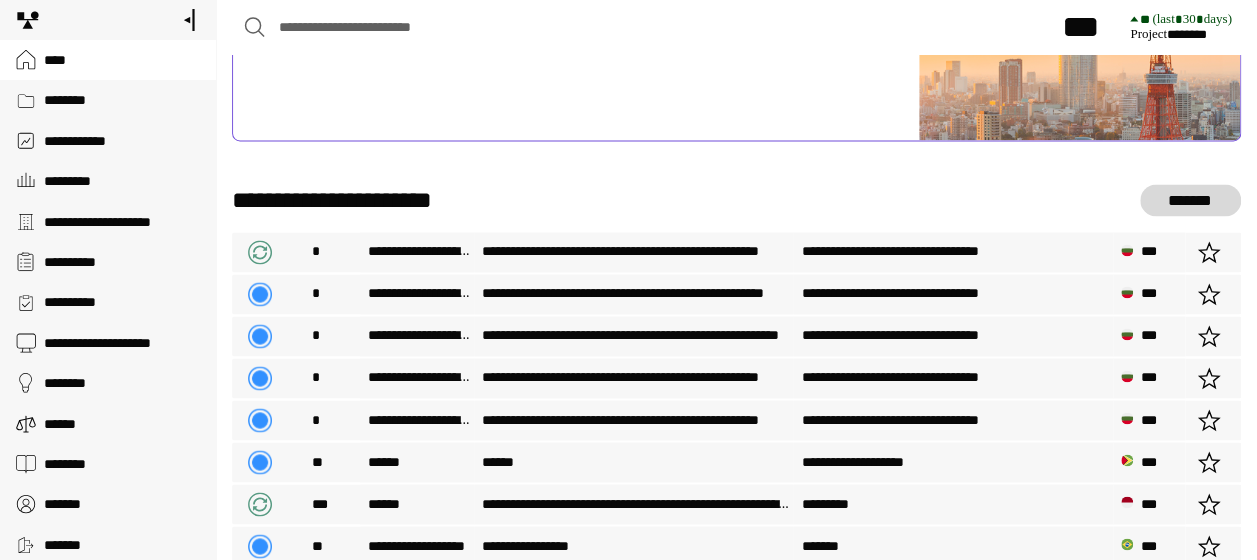 scroll, scrollTop: 1600, scrollLeft: 0, axis: vertical 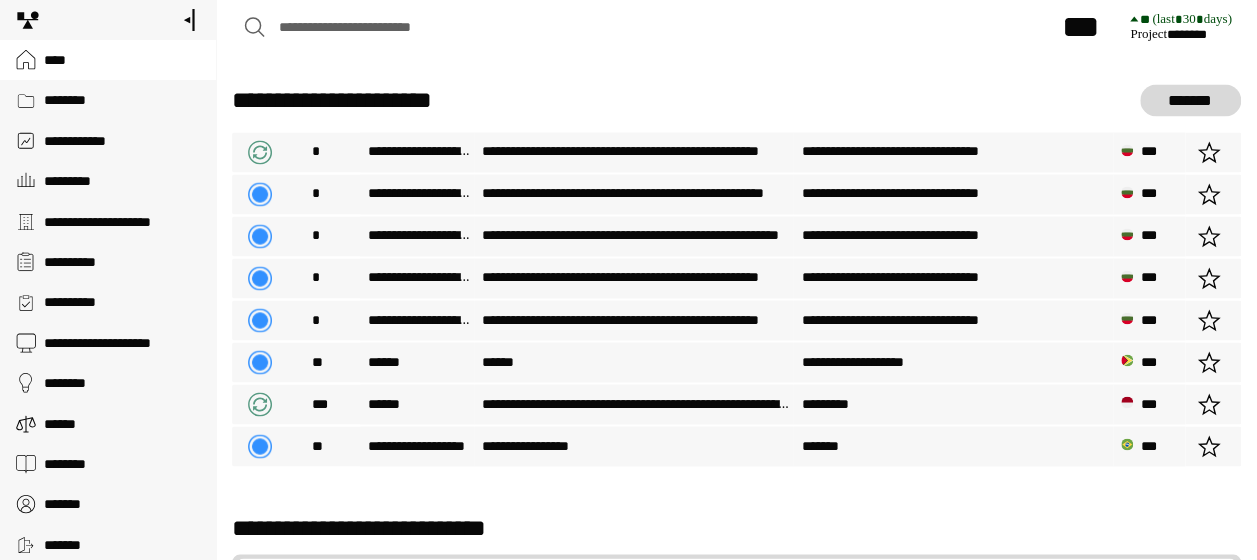 click on "*******" at bounding box center (1190, 100) 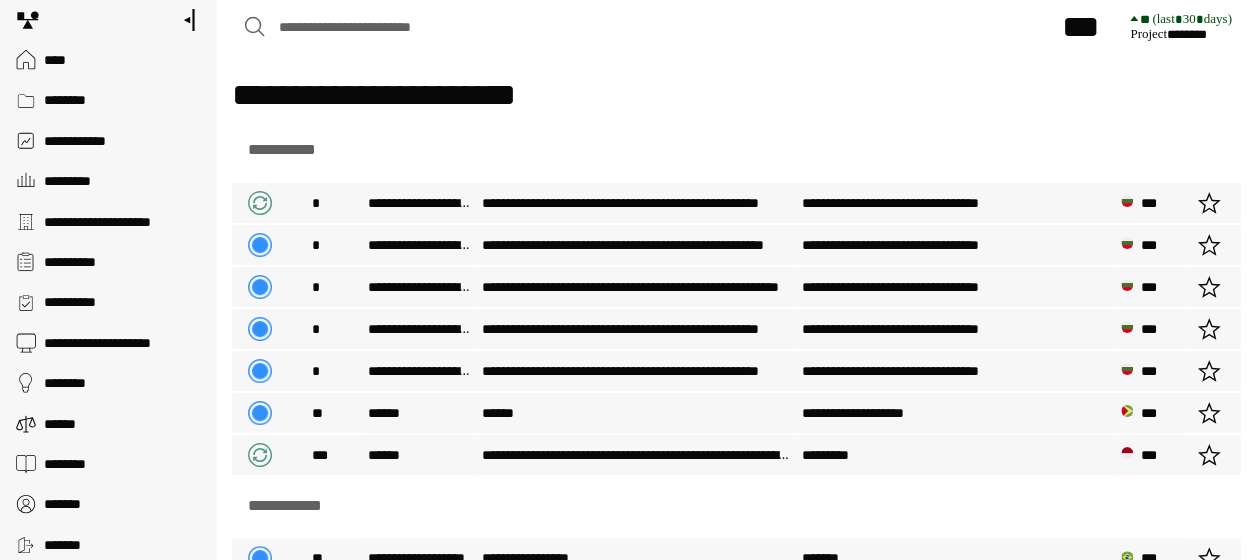 scroll, scrollTop: 100, scrollLeft: 0, axis: vertical 